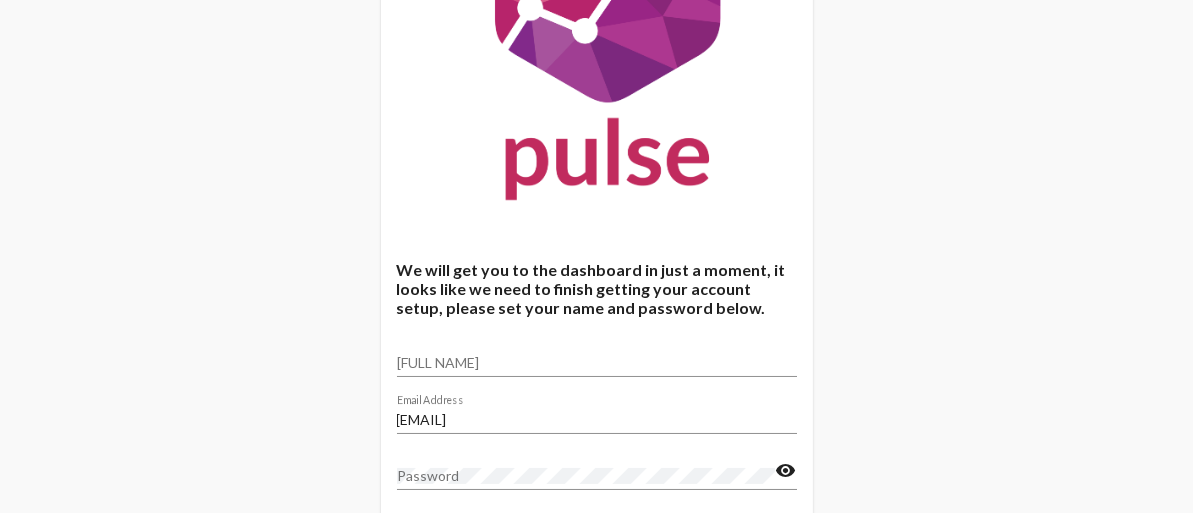 scroll, scrollTop: 200, scrollLeft: 0, axis: vertical 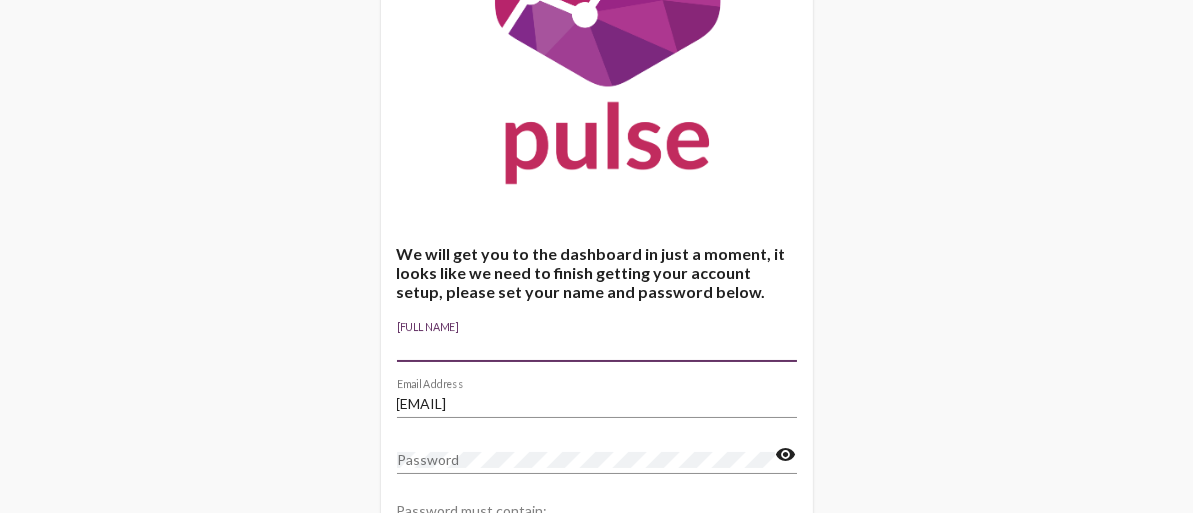 click on "[FULL NAME]" at bounding box center [597, 347] 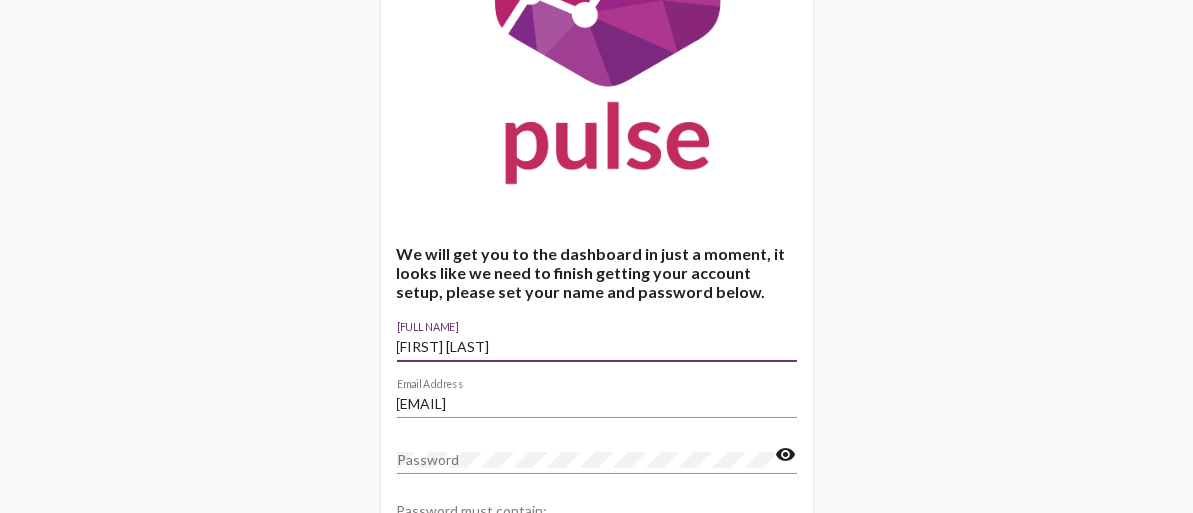 type on "[FIRST] [LAST]" 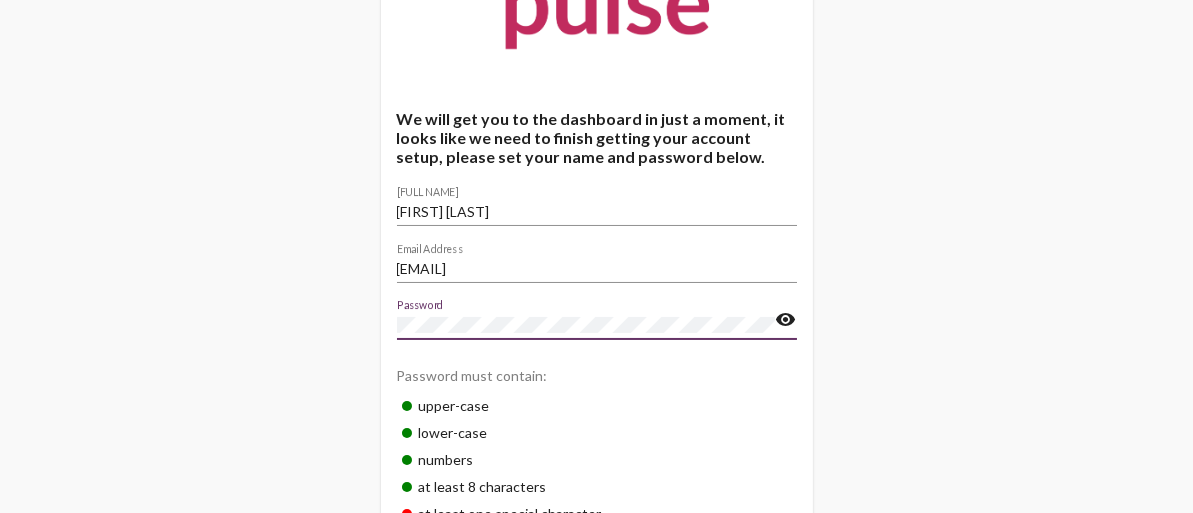 scroll, scrollTop: 443, scrollLeft: 0, axis: vertical 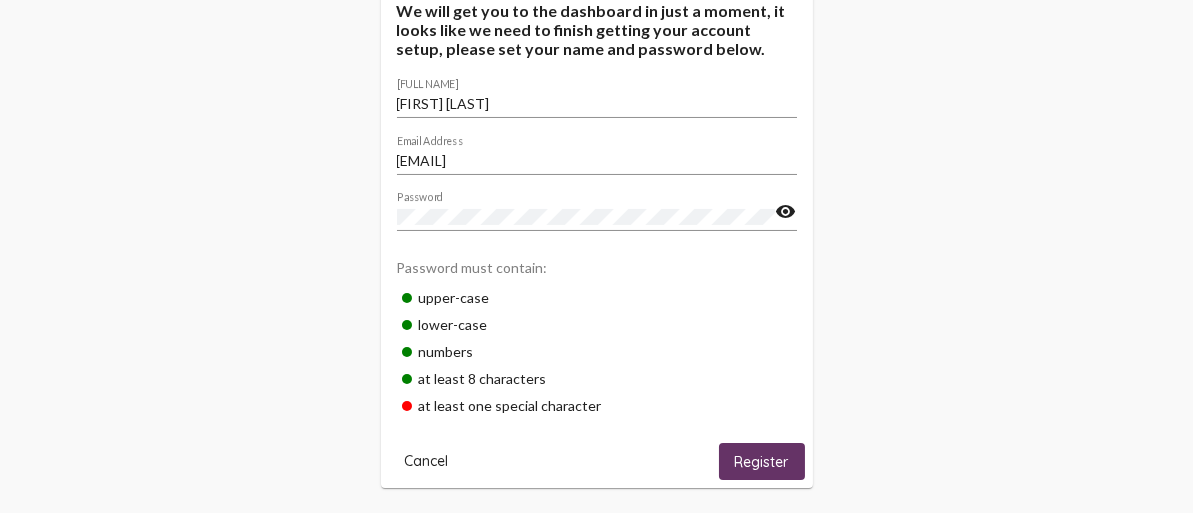click on "visibility" 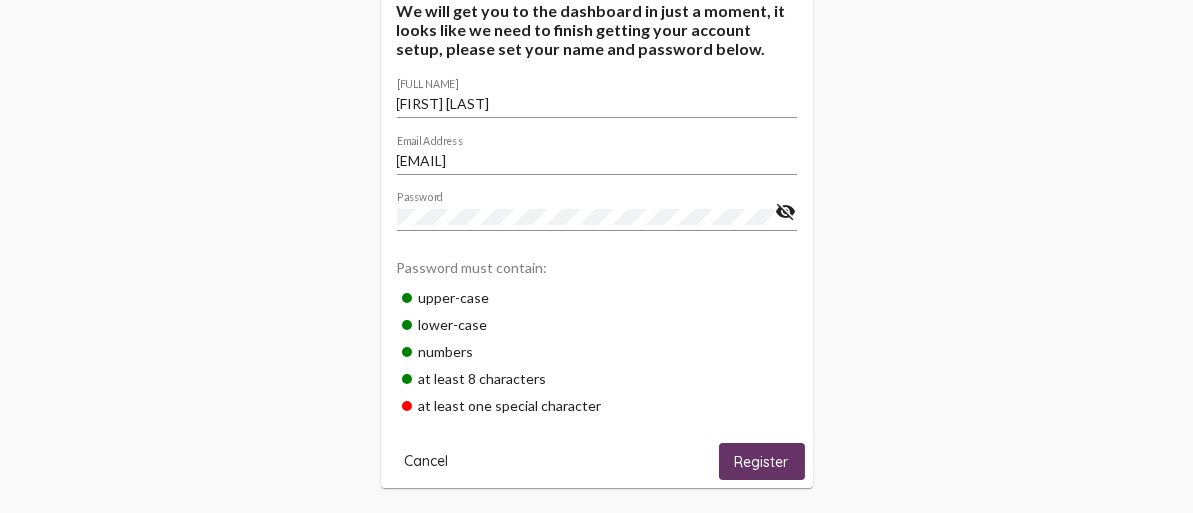 drag, startPoint x: 761, startPoint y: 311, endPoint x: 752, endPoint y: 298, distance: 15.811388 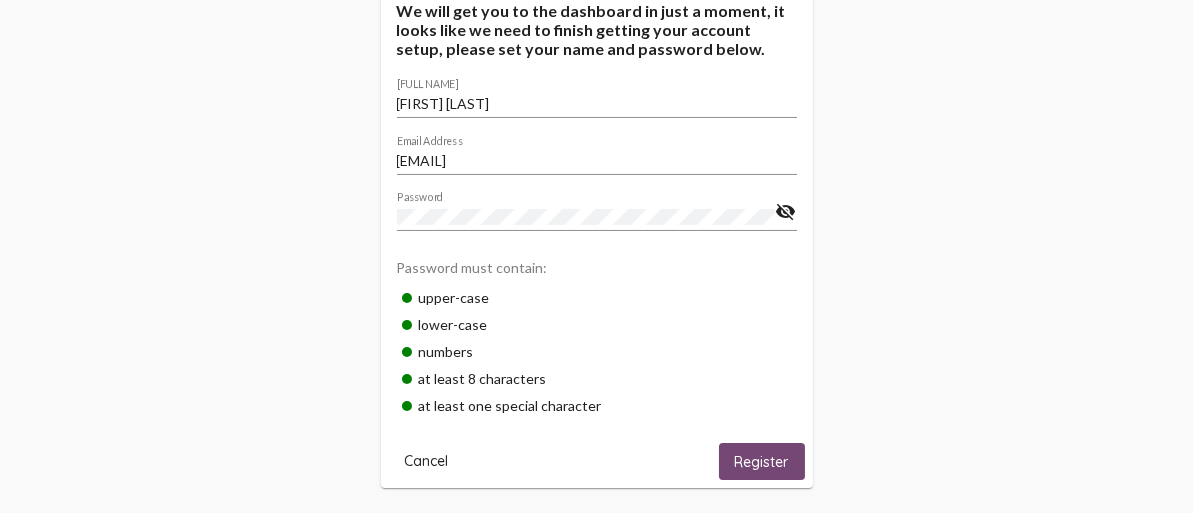 click on "Register" 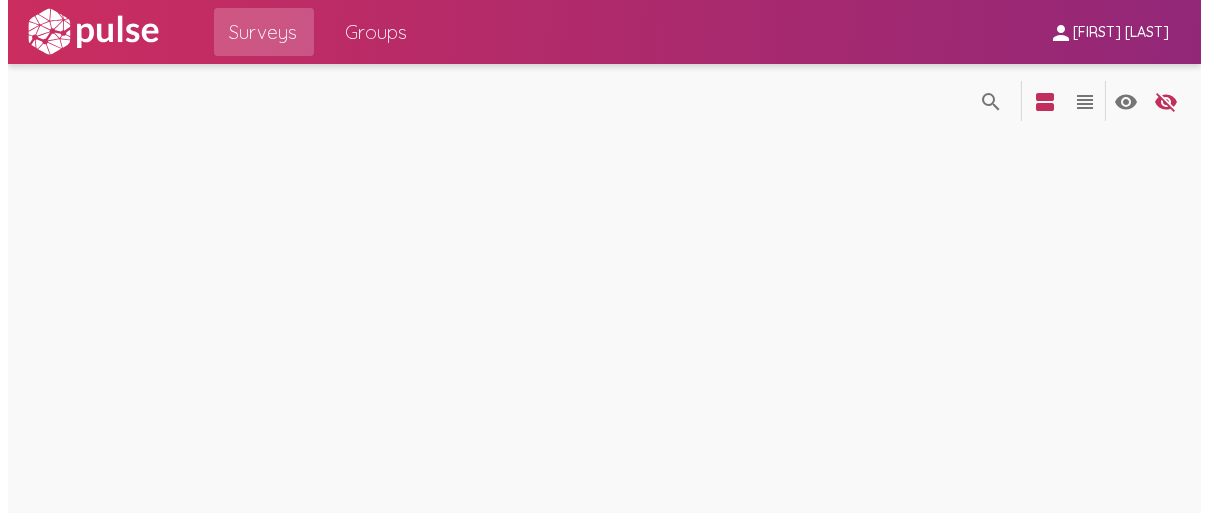 scroll, scrollTop: 0, scrollLeft: 0, axis: both 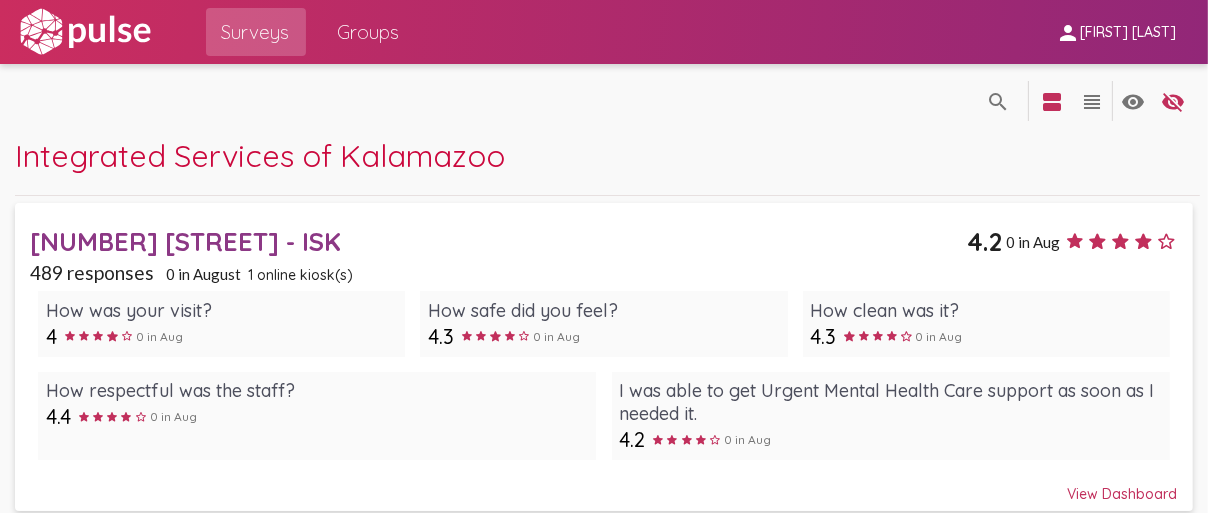 drag, startPoint x: 1044, startPoint y: 0, endPoint x: 629, endPoint y: 114, distance: 430.3731 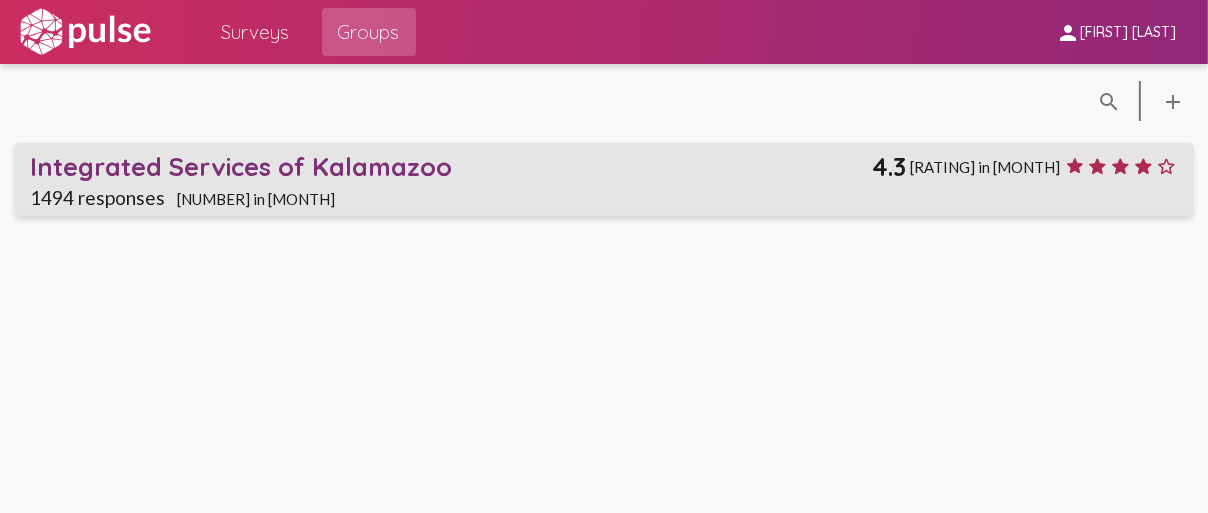 click on "Integrated Services of Kalamazoo" 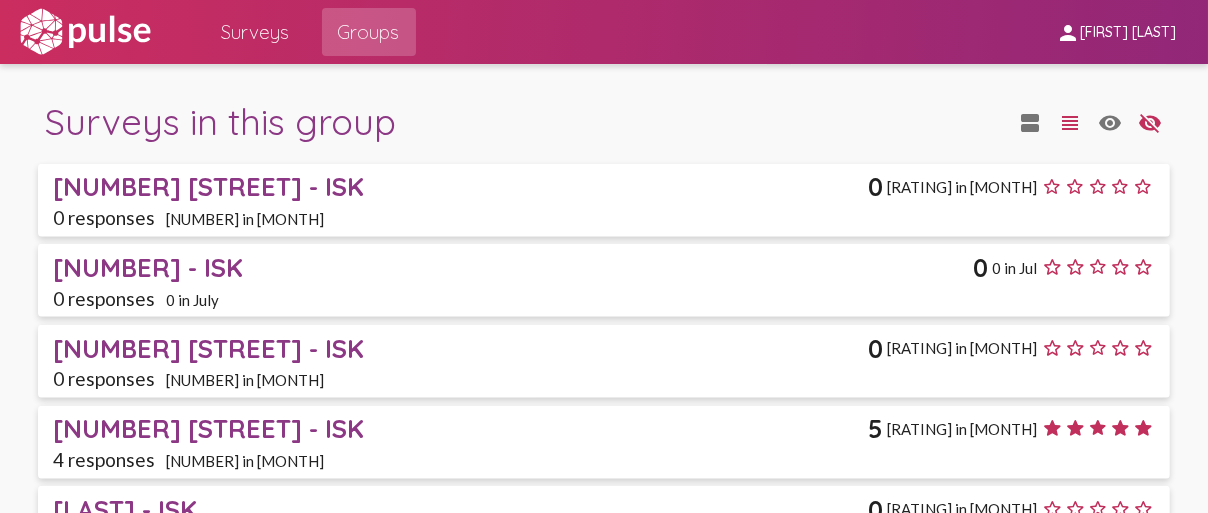 scroll, scrollTop: 1900, scrollLeft: 0, axis: vertical 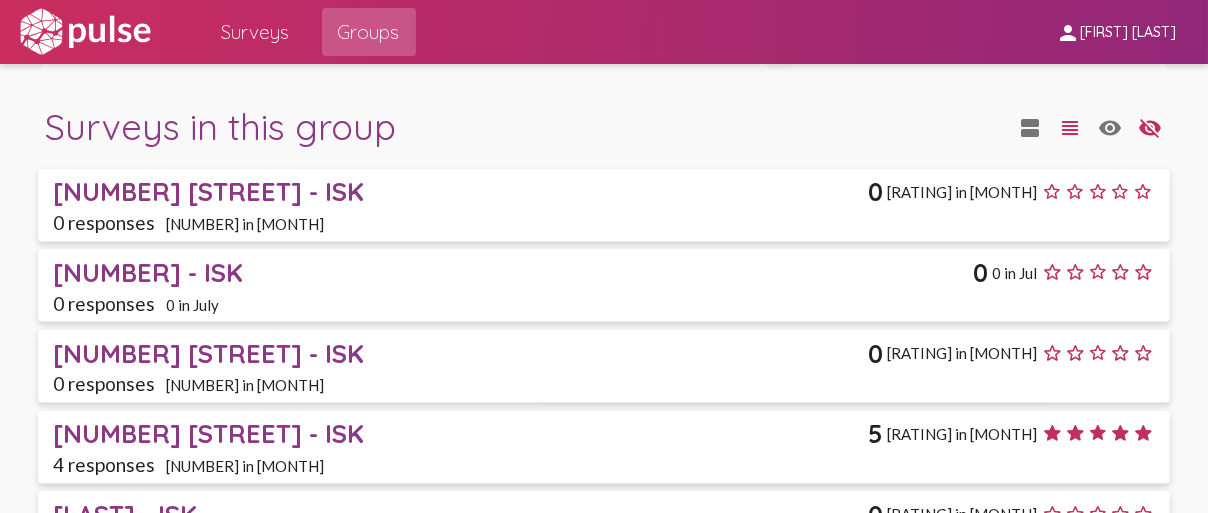 click on "[NUMBER] [STREET] - ISK" 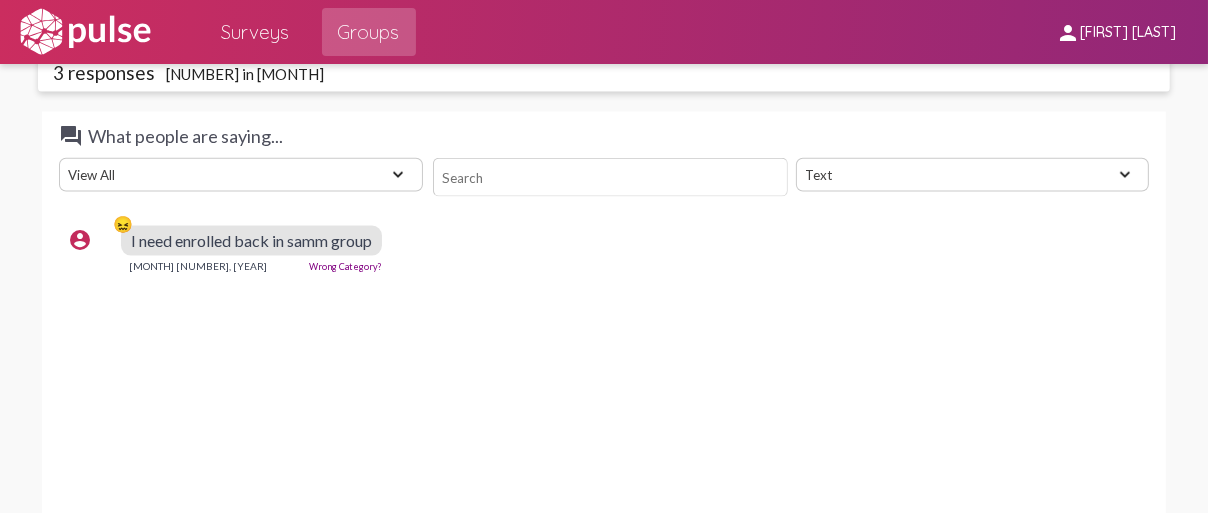 scroll, scrollTop: 2610, scrollLeft: 0, axis: vertical 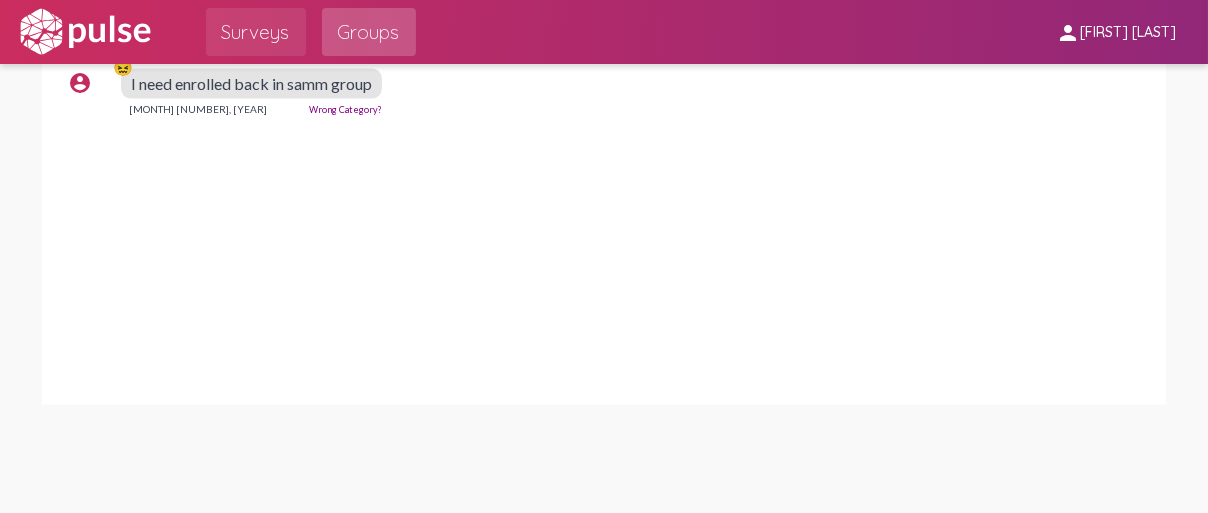 click on "Surveys" 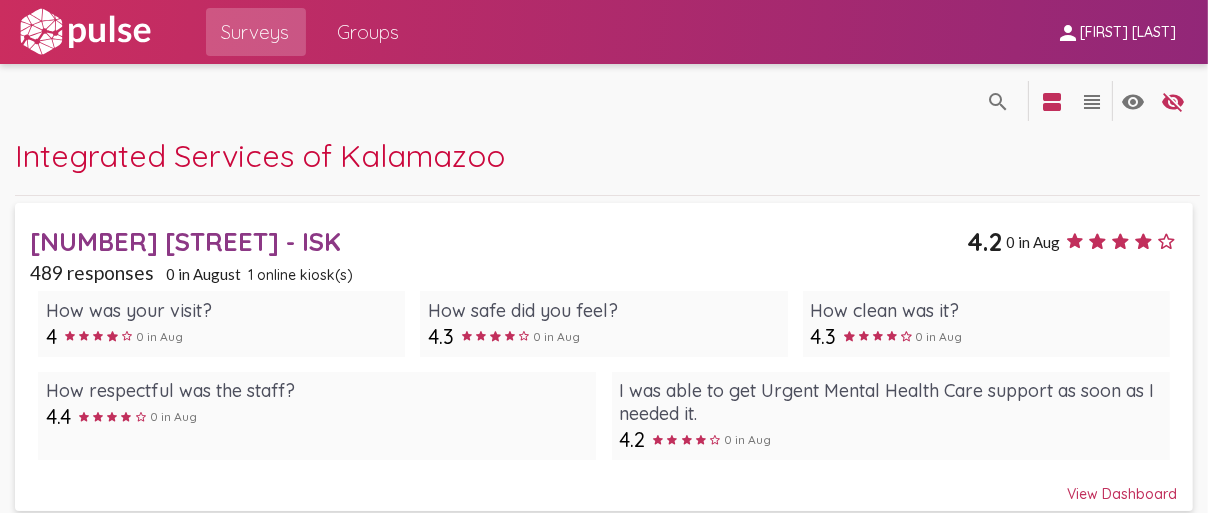 scroll, scrollTop: 3, scrollLeft: 0, axis: vertical 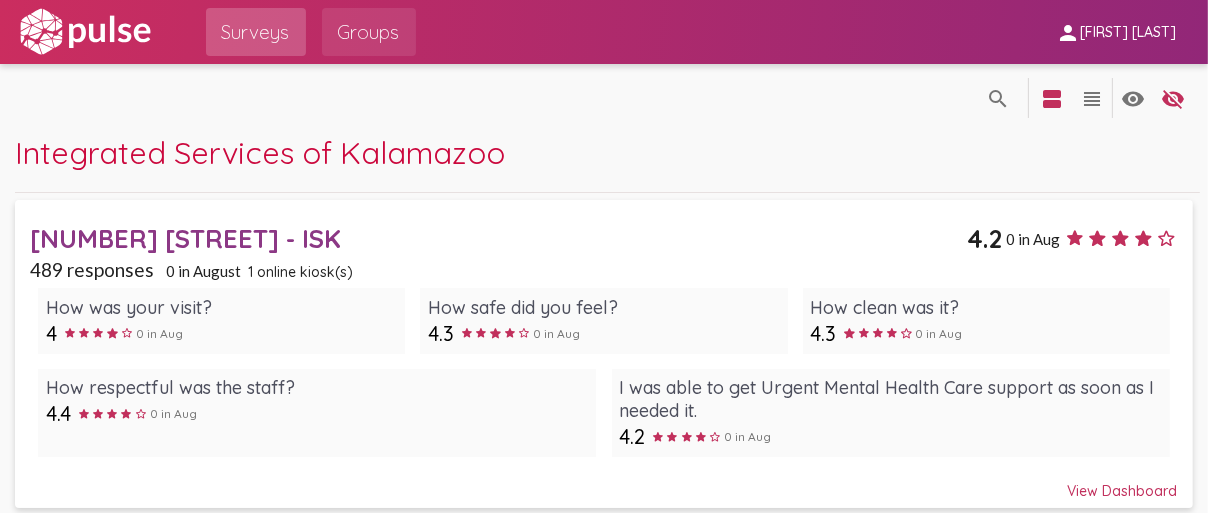 click on "Groups" 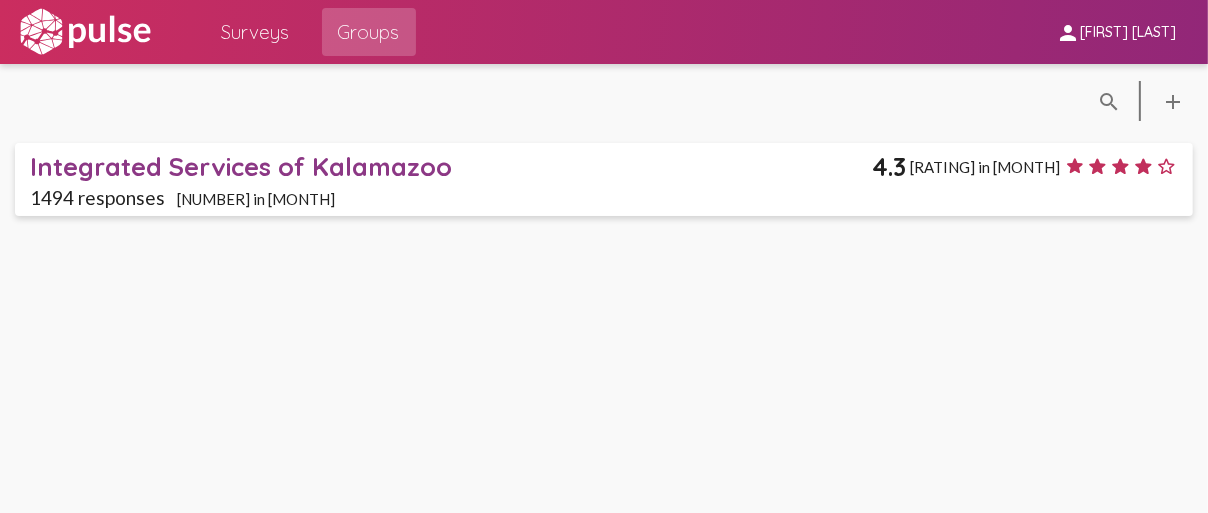 click on "search_off search add Integrated Services of Kalamazoo [RATING] [RATING] in [MONTH] [NUMBER] responses [NUMBER] in [MONTH]" 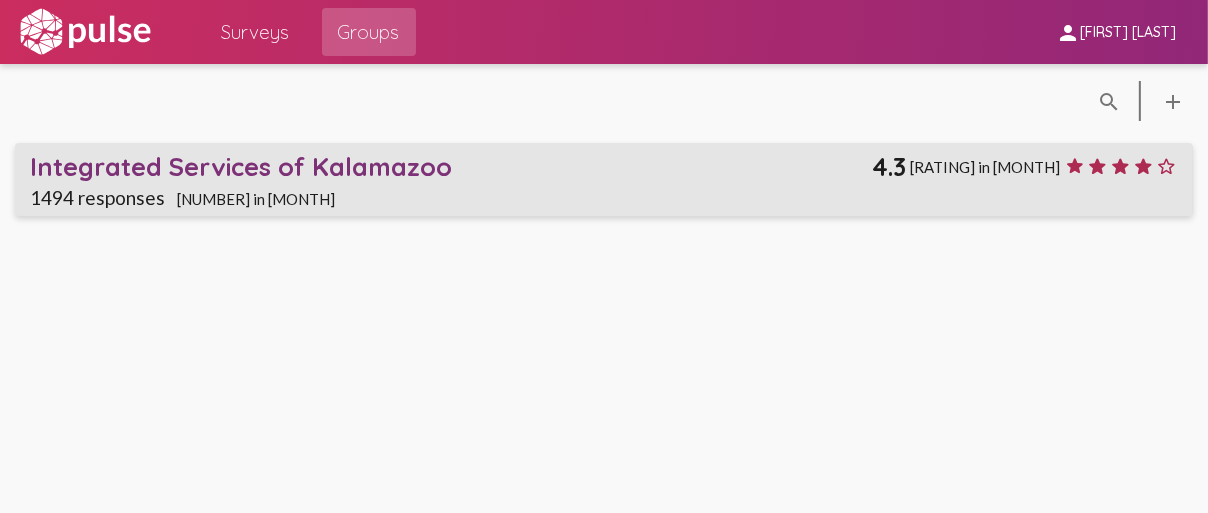 click on "Integrated Services of Kalamazoo" 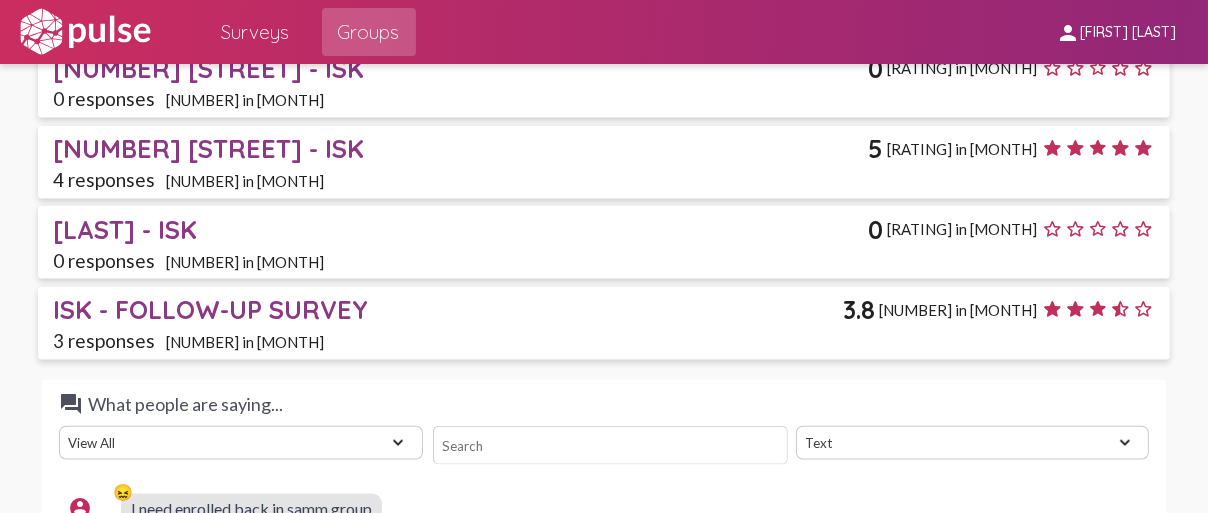 scroll, scrollTop: 2200, scrollLeft: 0, axis: vertical 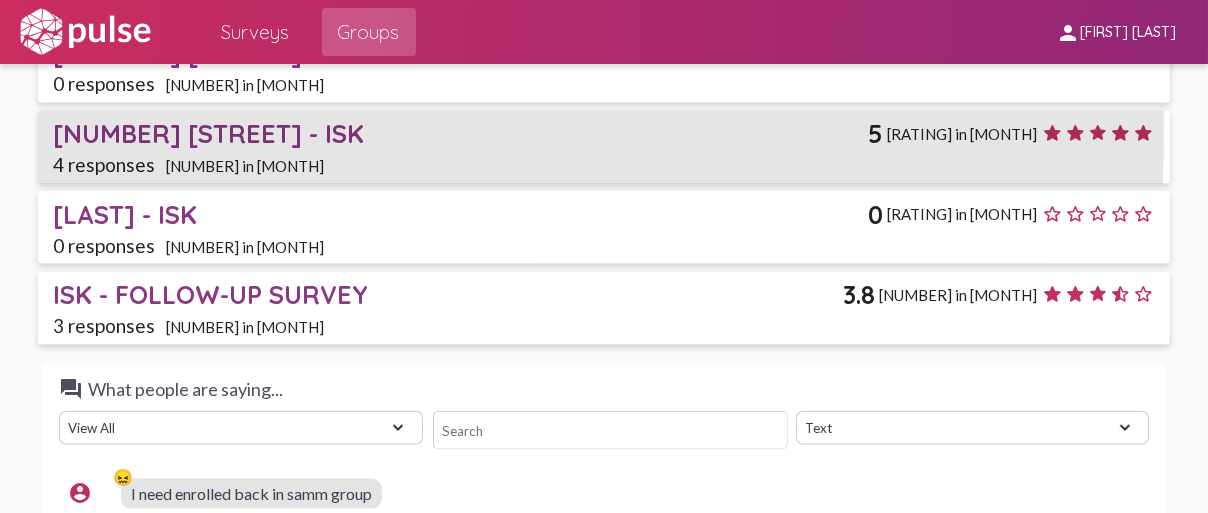 click on "[NUMBER] [STREET] - ISK" 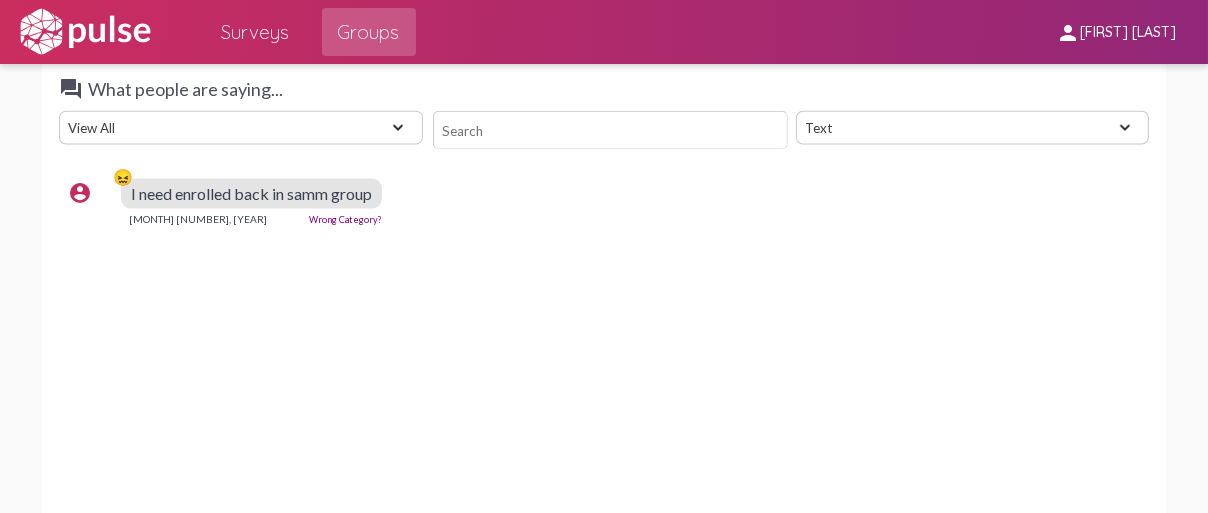 scroll, scrollTop: 2600, scrollLeft: 0, axis: vertical 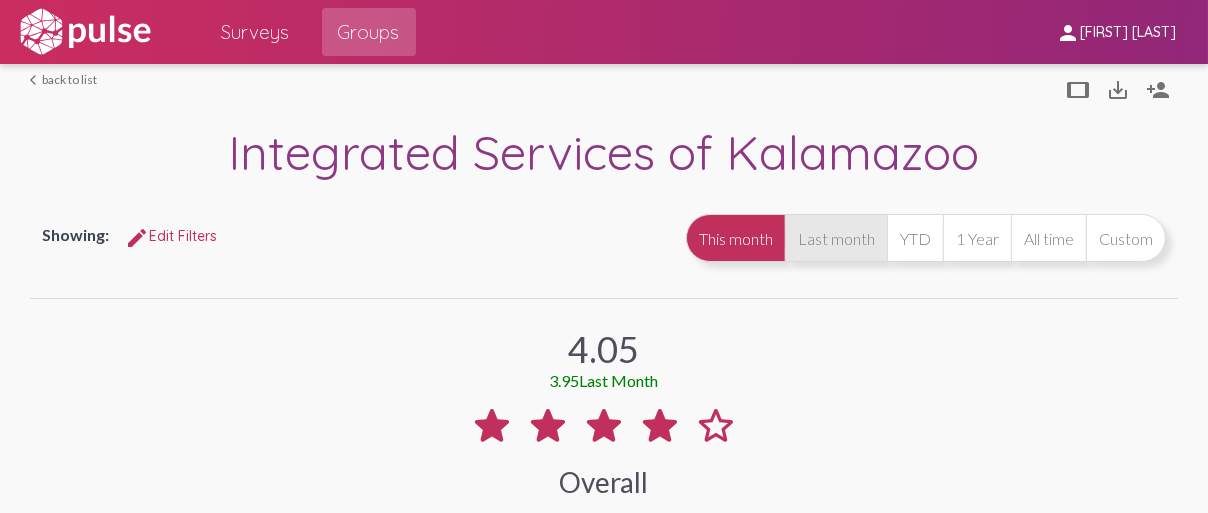 click on "Last month" 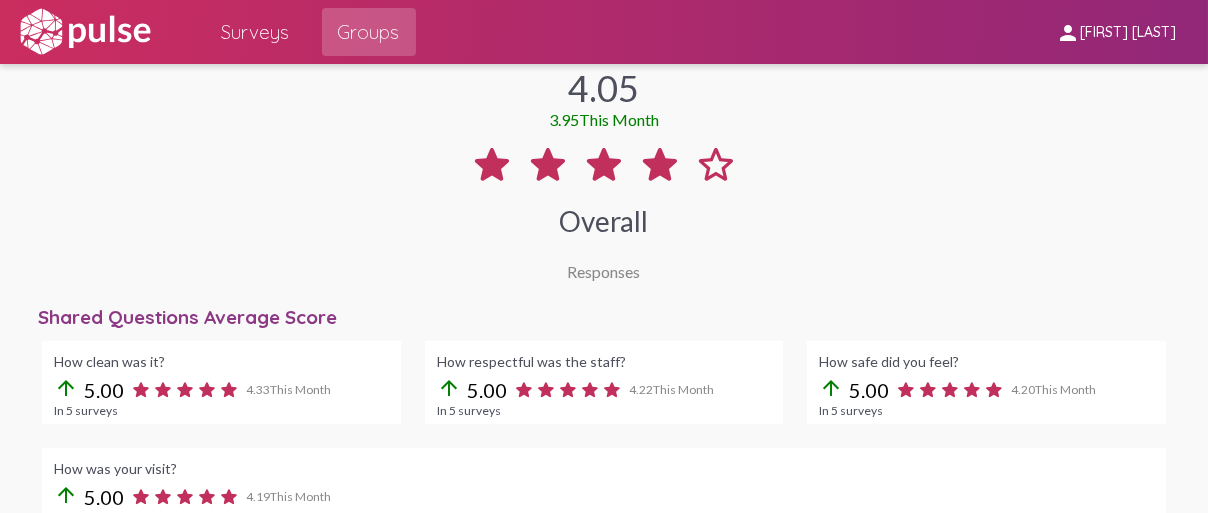 scroll, scrollTop: 0, scrollLeft: 0, axis: both 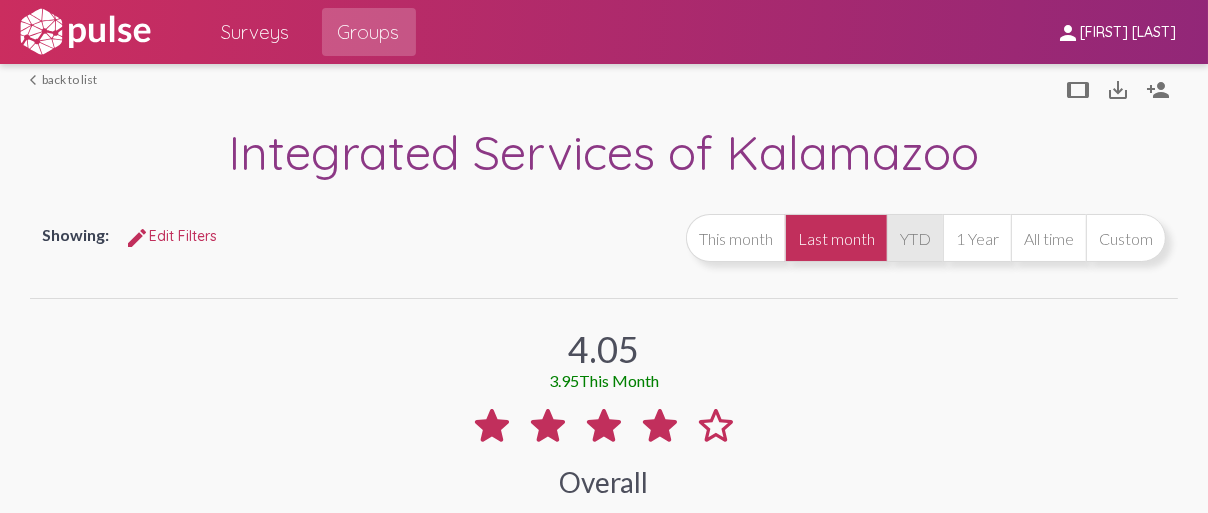 click on "YTD" 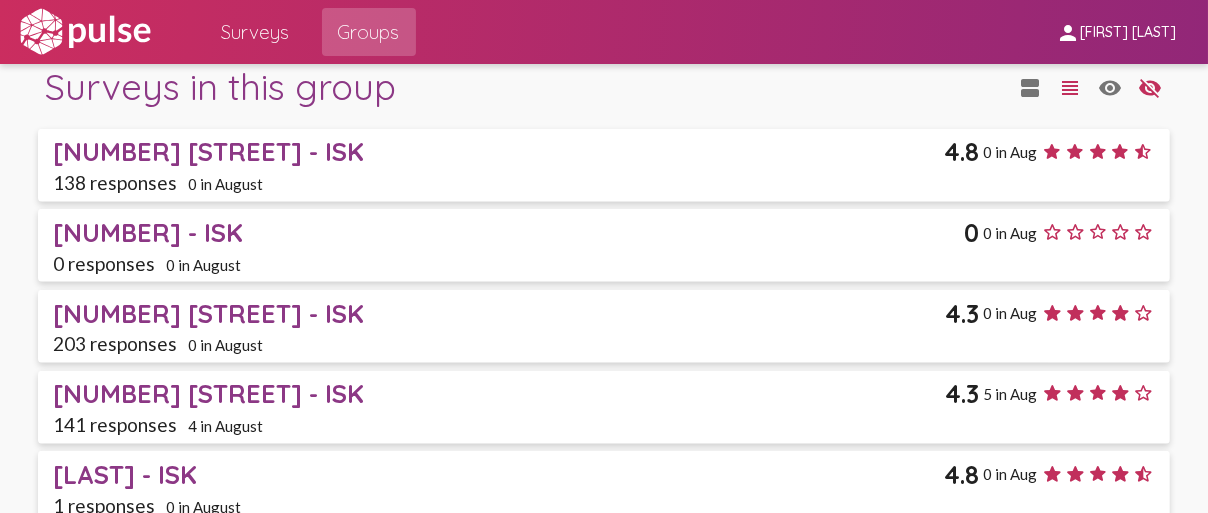 scroll, scrollTop: 2000, scrollLeft: 0, axis: vertical 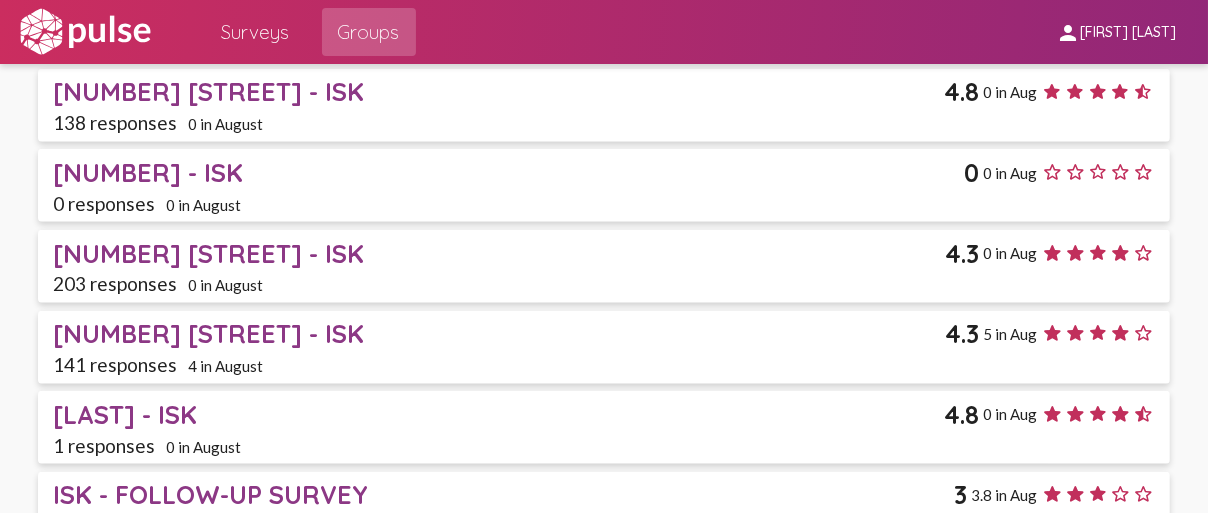 click on "[NUMBER] [STREET] - ISK" 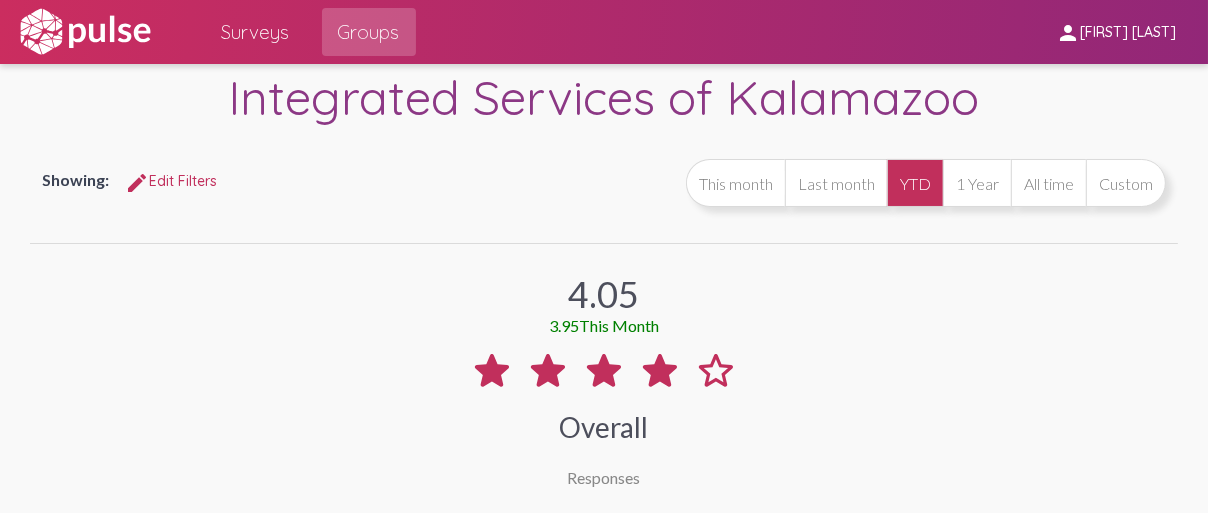 scroll, scrollTop: 0, scrollLeft: 0, axis: both 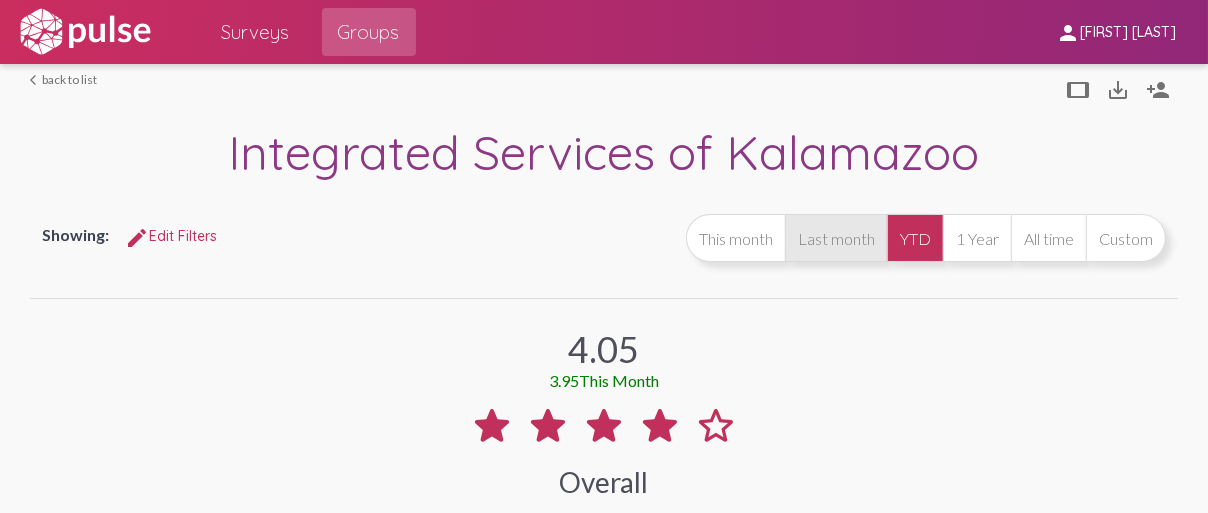 click on "Last month" 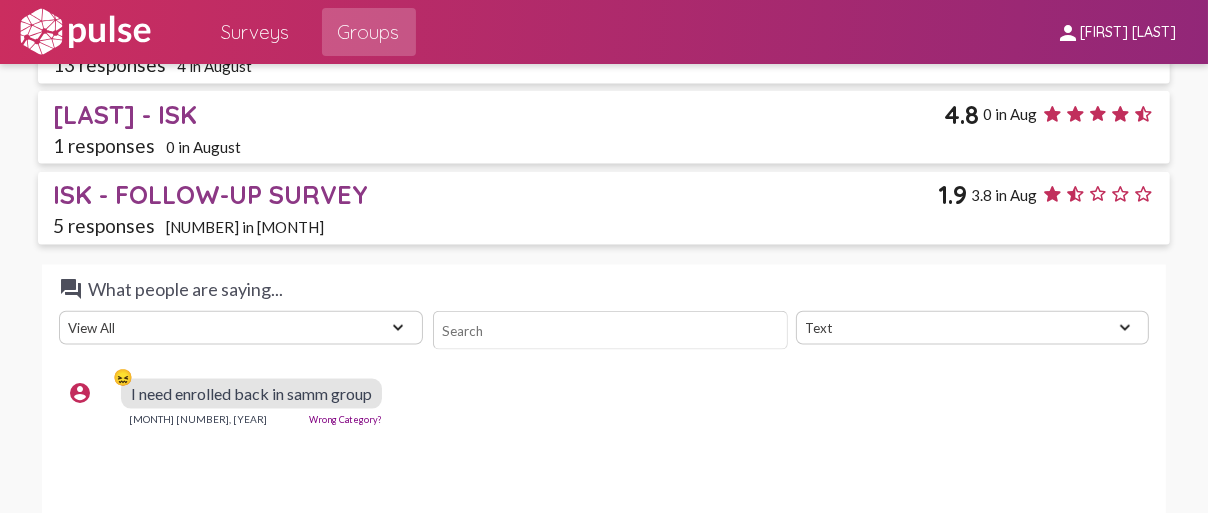 scroll, scrollTop: 2400, scrollLeft: 0, axis: vertical 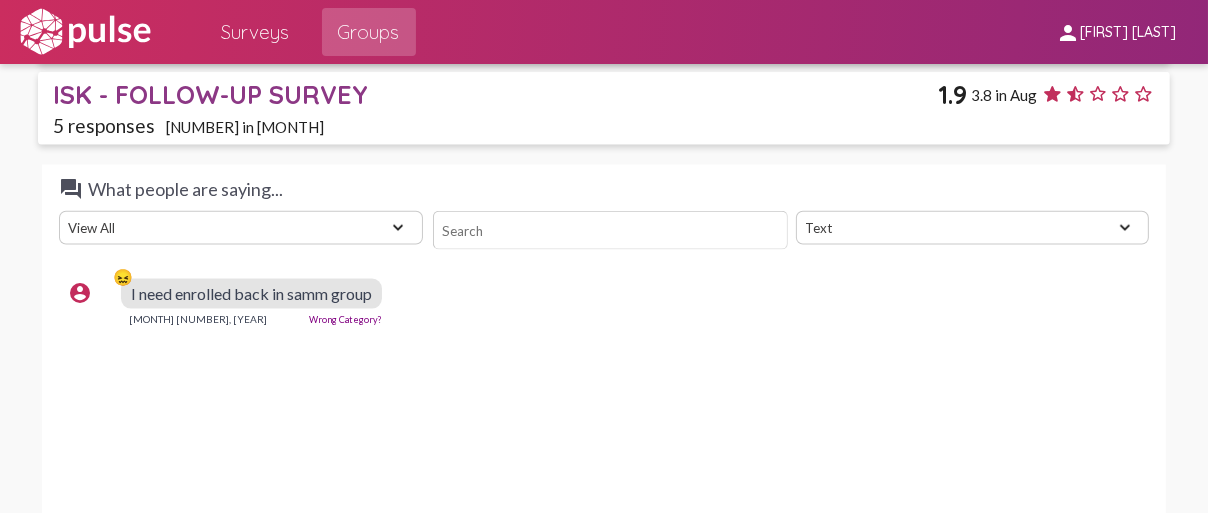 click on "View All Positive Neutral Negative Happy Meh Suggestions Angry Disgust Sadness Gratitude Question Fear Confused Uncategorized Concerned Frustrated Spam" 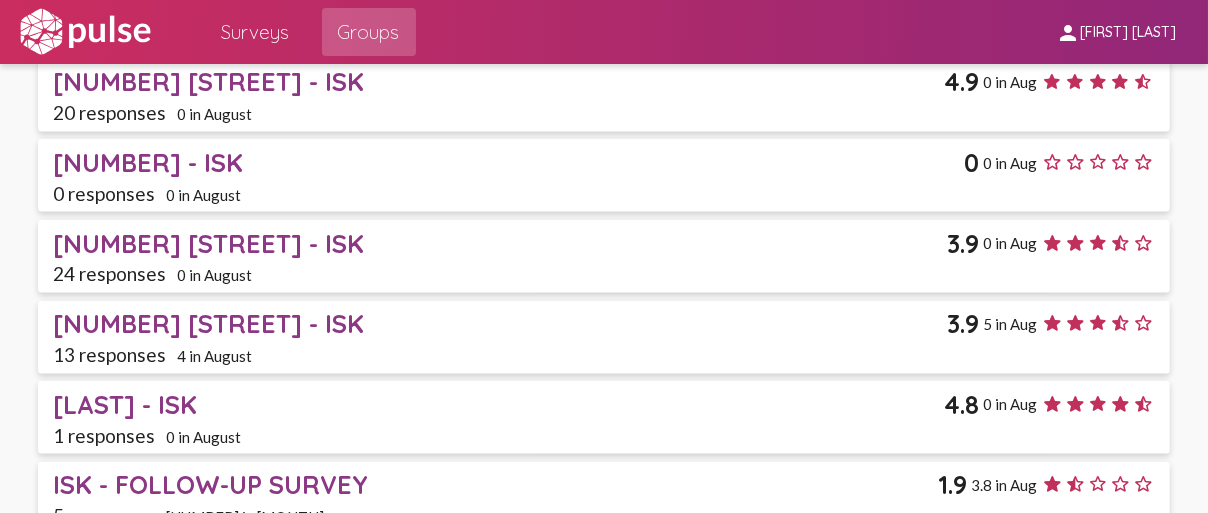 scroll, scrollTop: 1910, scrollLeft: 0, axis: vertical 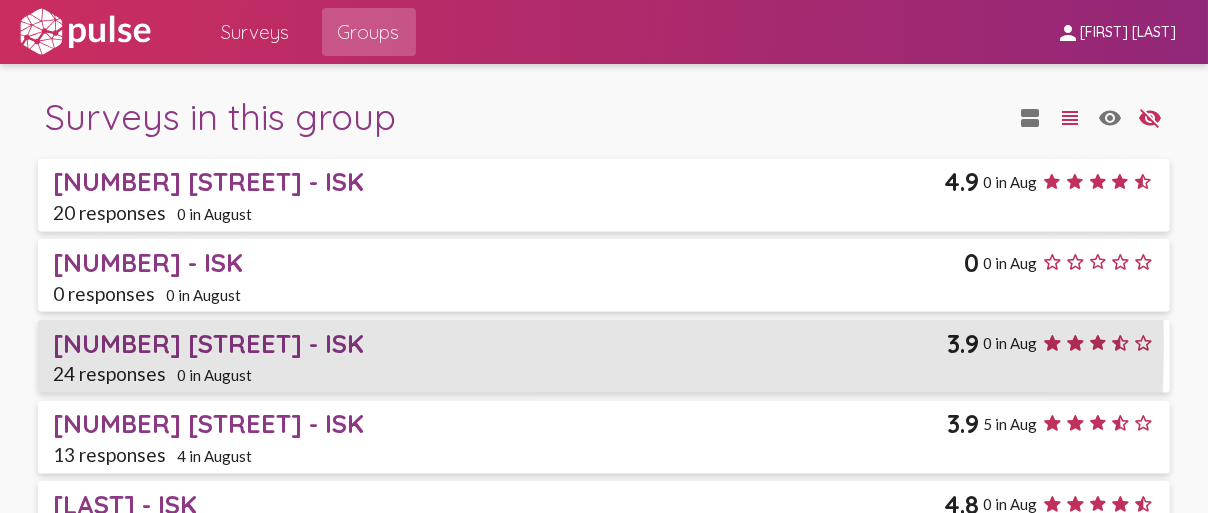 click on "[NUMBER] [STREET] - ISK" 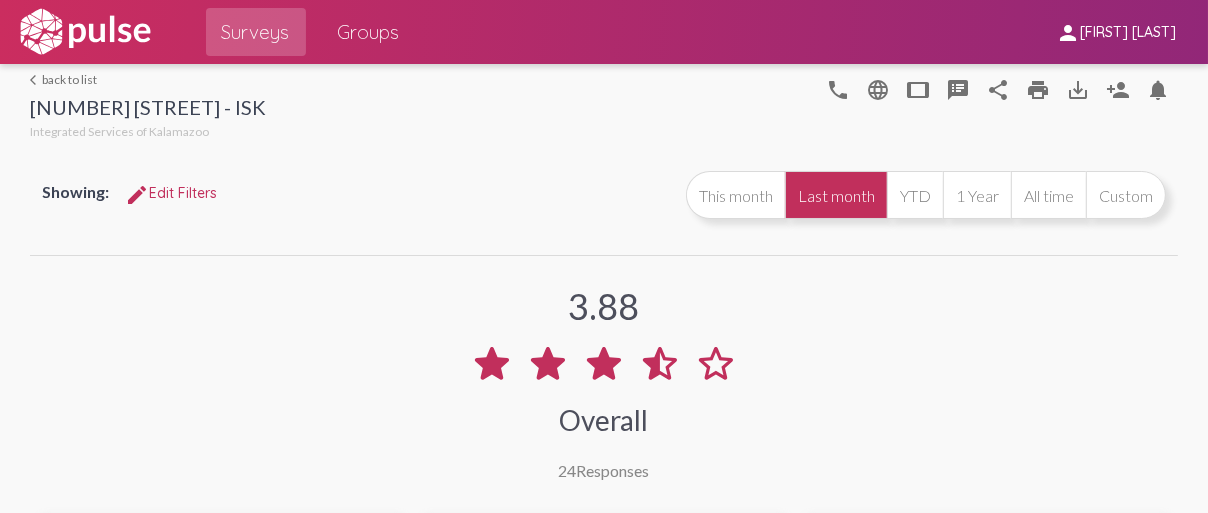click on "arrow_back_ios  back to list" 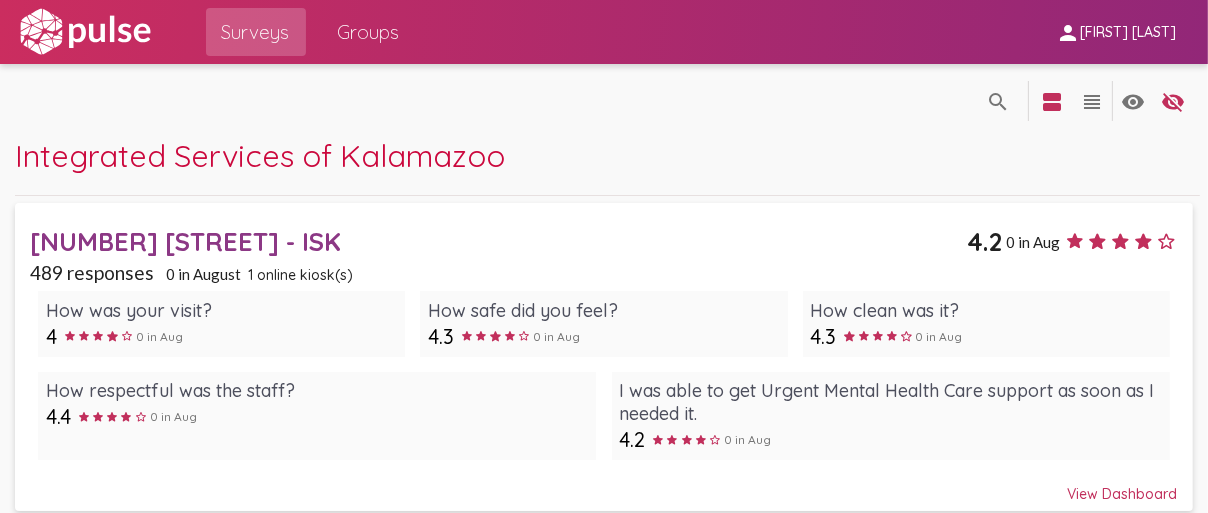 scroll, scrollTop: 3, scrollLeft: 0, axis: vertical 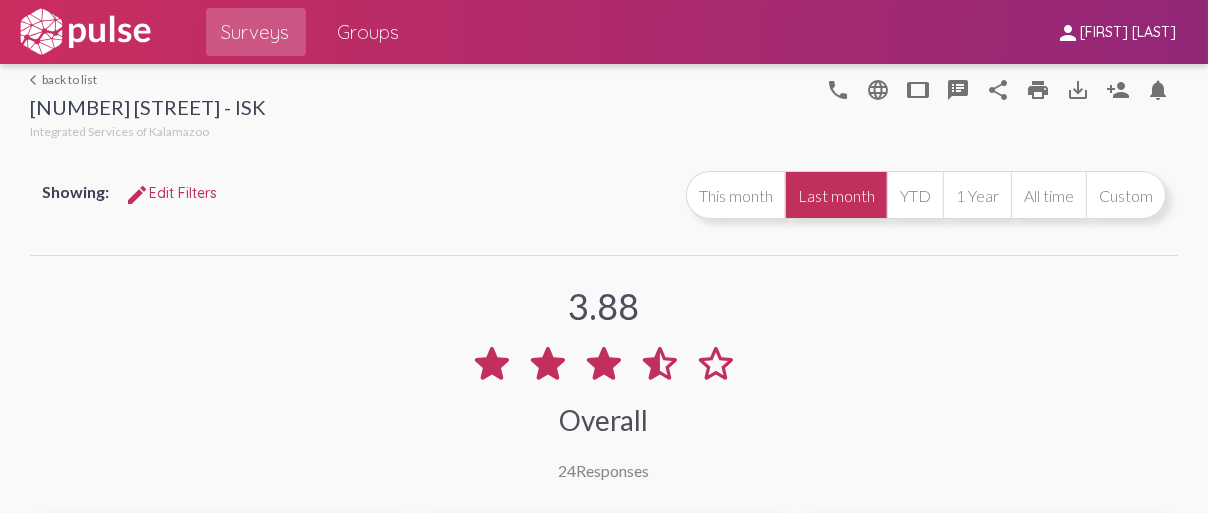click on "arrow_back_ios  back to list" 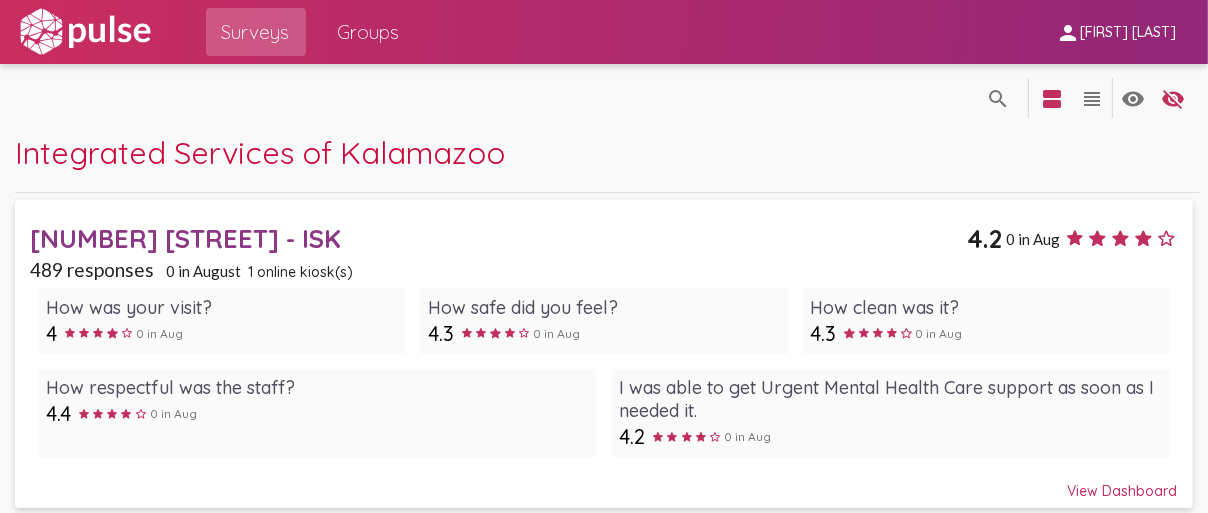 scroll, scrollTop: 0, scrollLeft: 0, axis: both 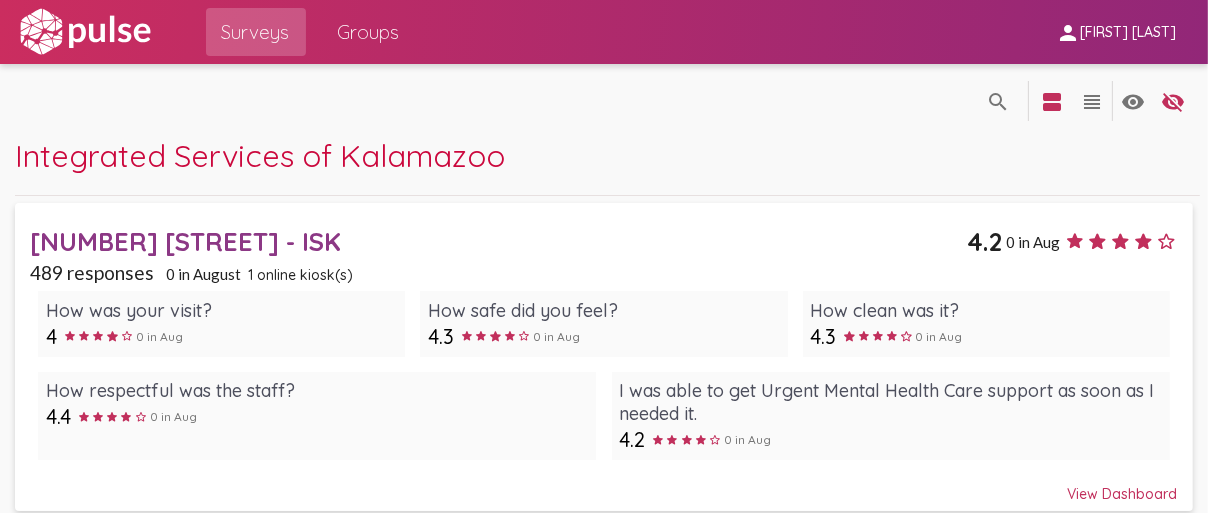 click on "Groups" 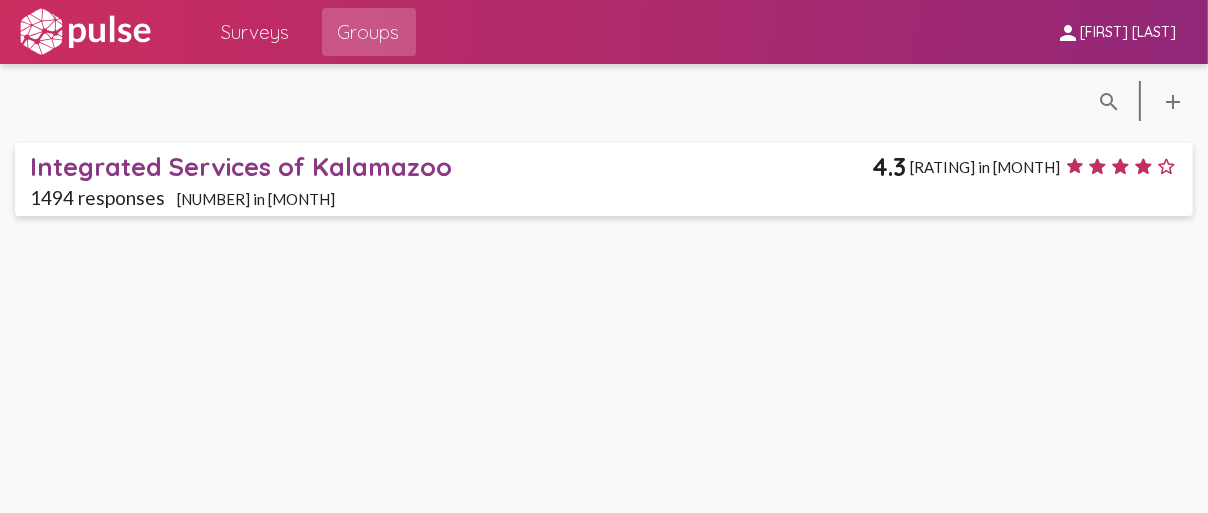 click on "Integrated Services of Kalamazoo" 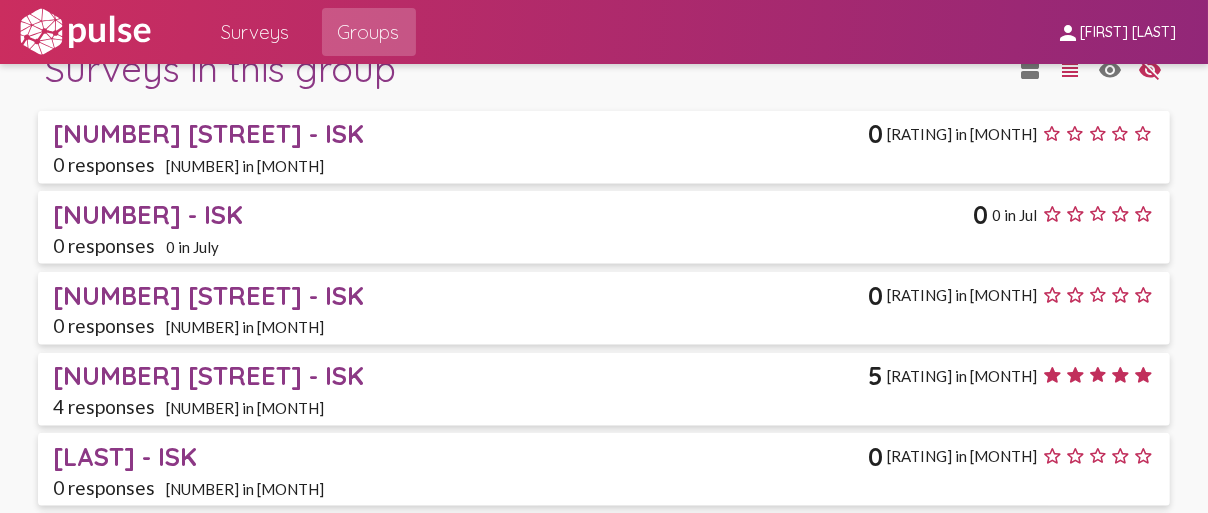 scroll, scrollTop: 2000, scrollLeft: 0, axis: vertical 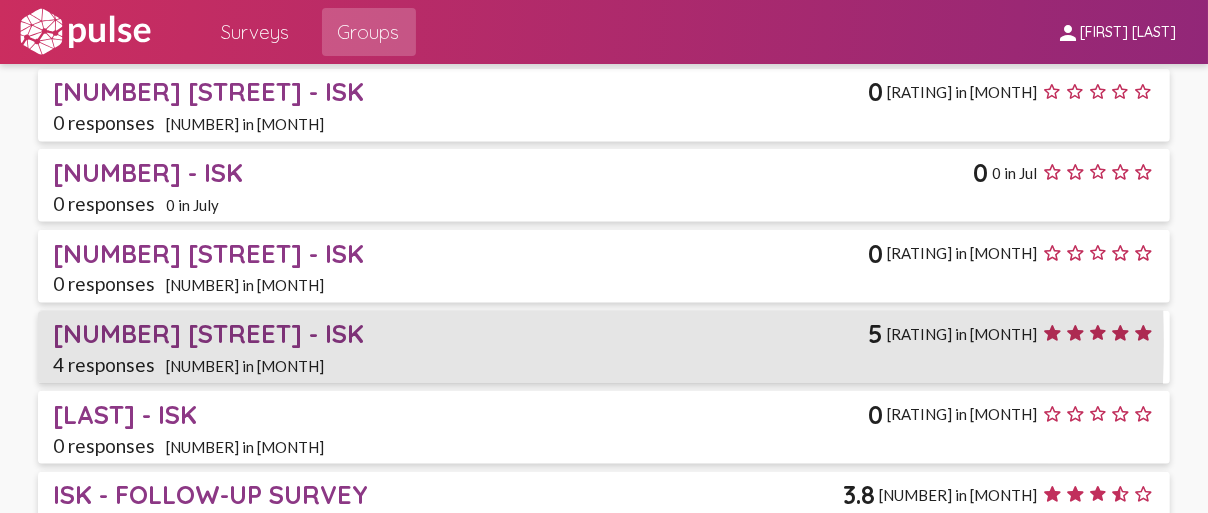 click on "[NUMBER] [STREET] - ISK" 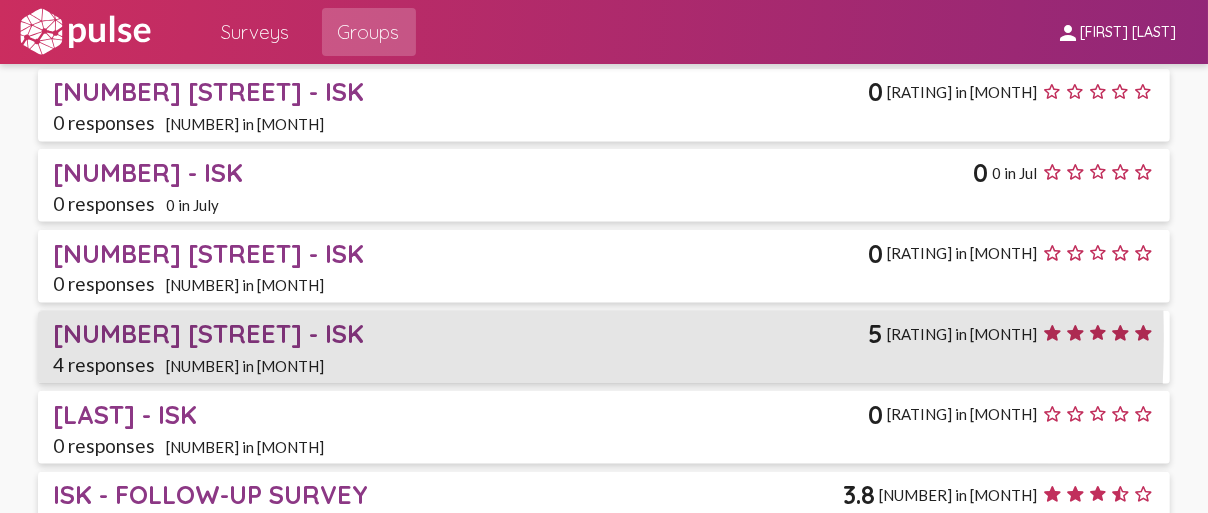 click on "[NUMBER] [STREET] - ISK" 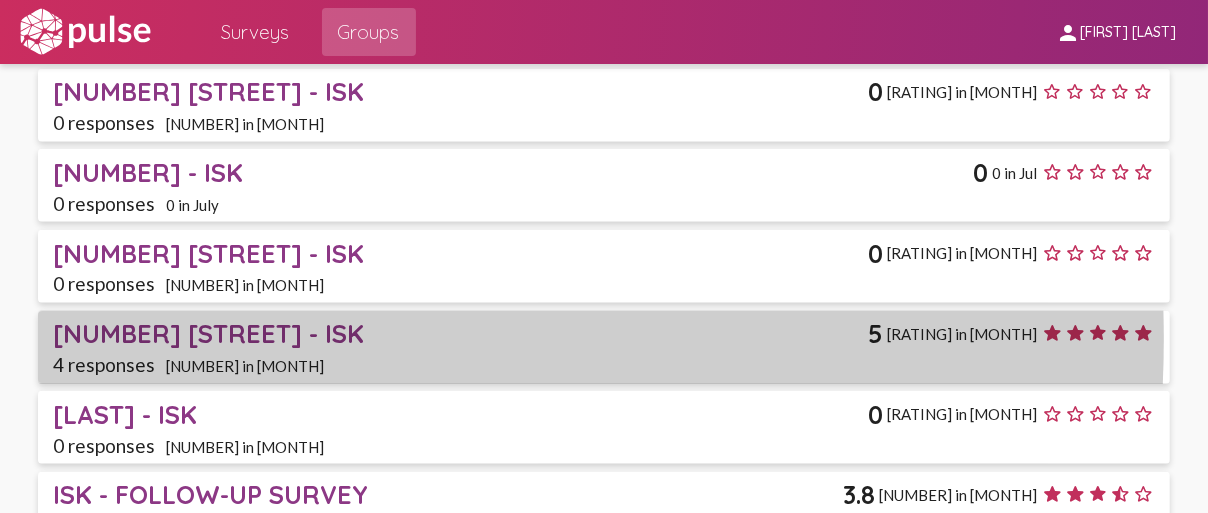 click on "[NUMBER] [STREET] - ISK" 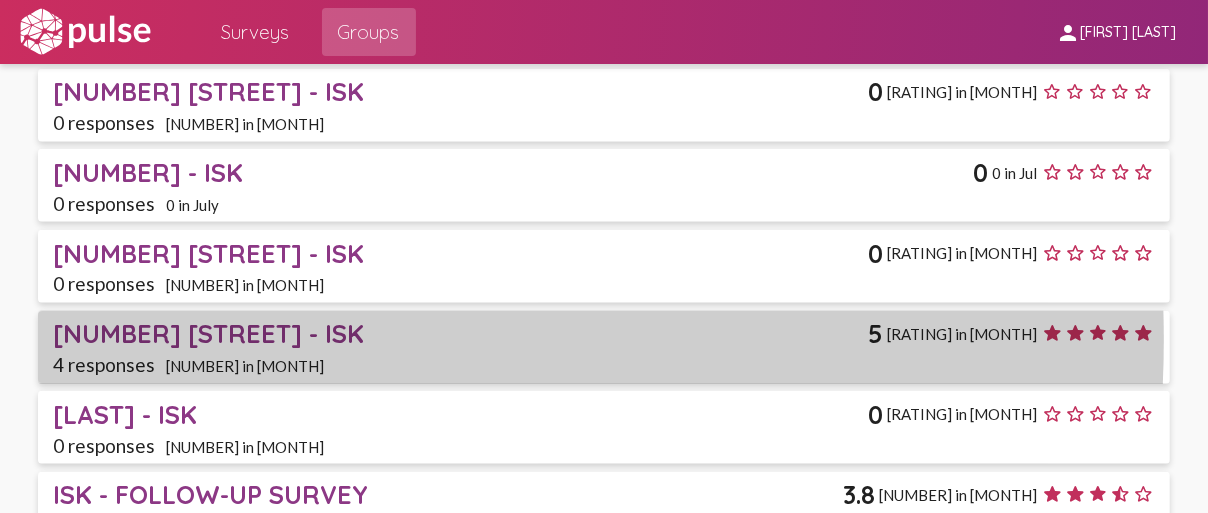 click on "[NUMBER] [STREET] - ISK" 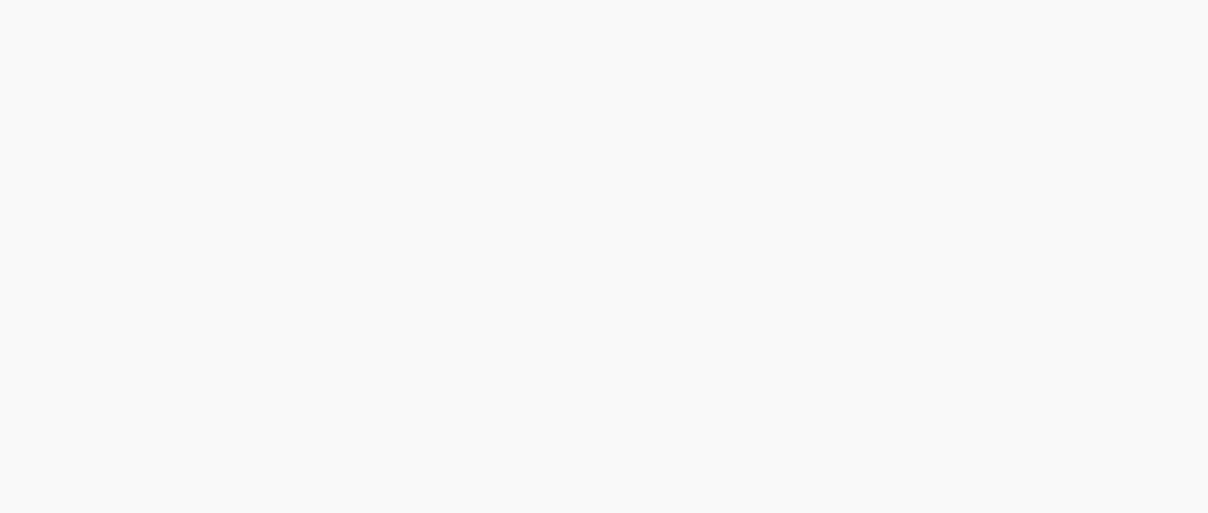 scroll, scrollTop: 0, scrollLeft: 0, axis: both 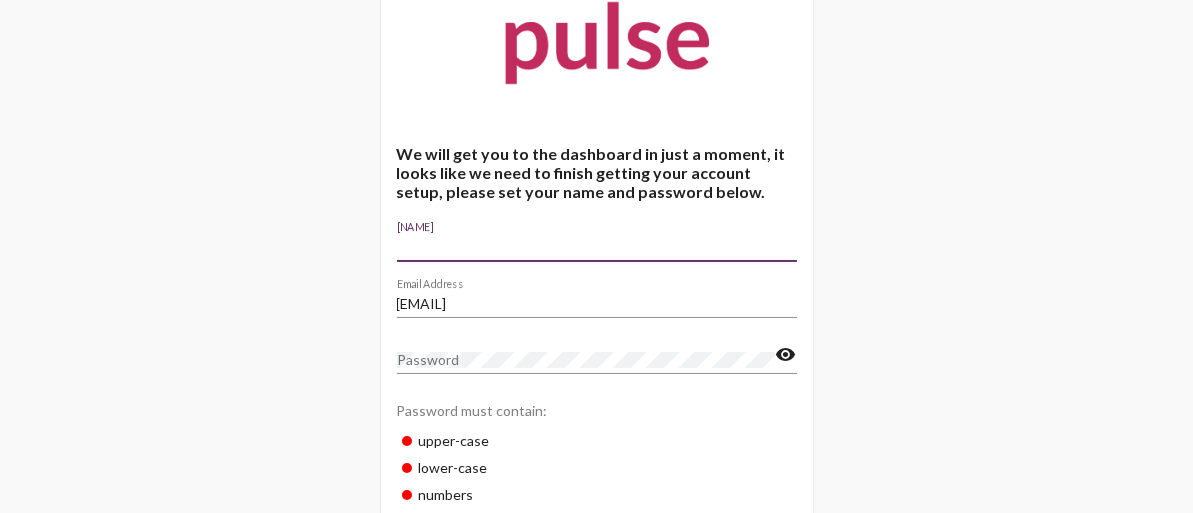 click on "[NAME]" at bounding box center (597, 247) 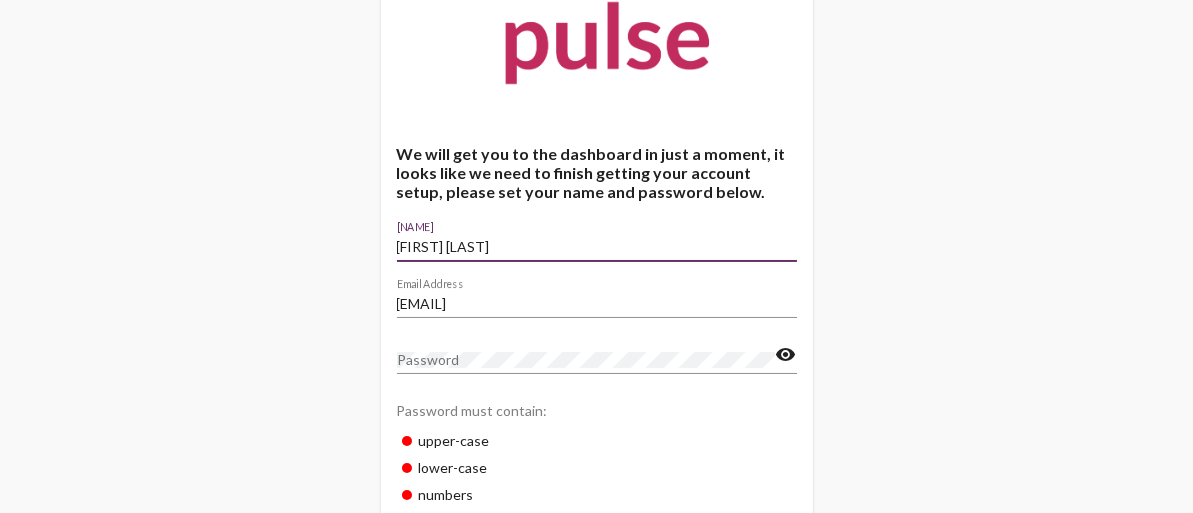 type on "[FIRST] [LAST]" 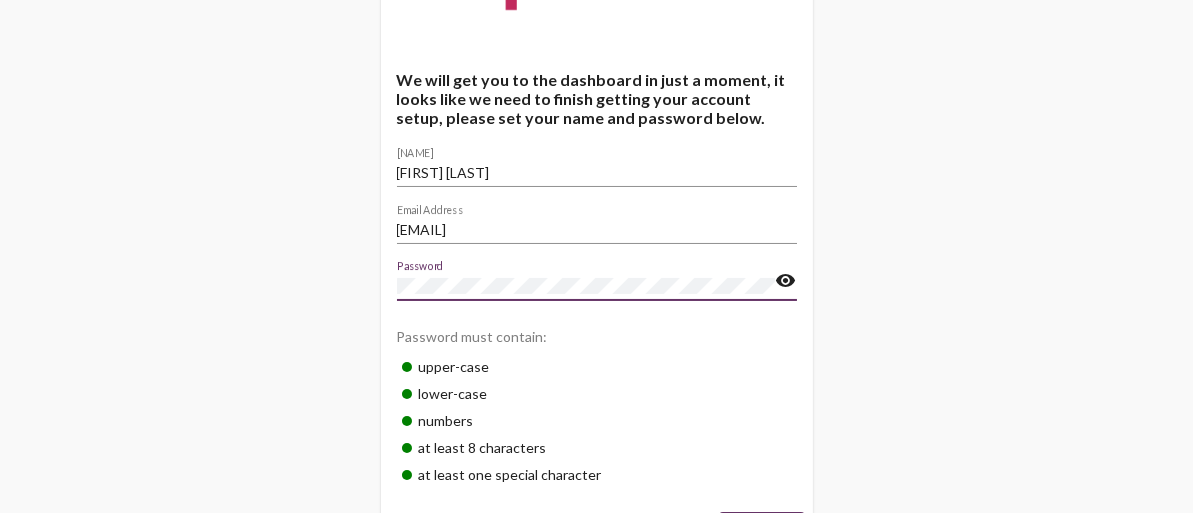 scroll, scrollTop: 443, scrollLeft: 0, axis: vertical 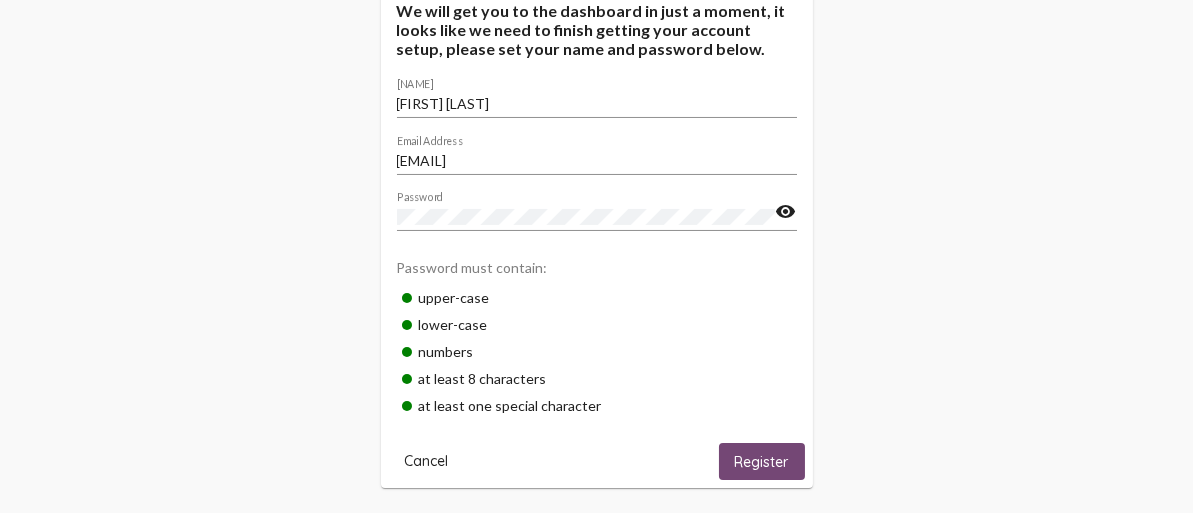 click on "Register" 